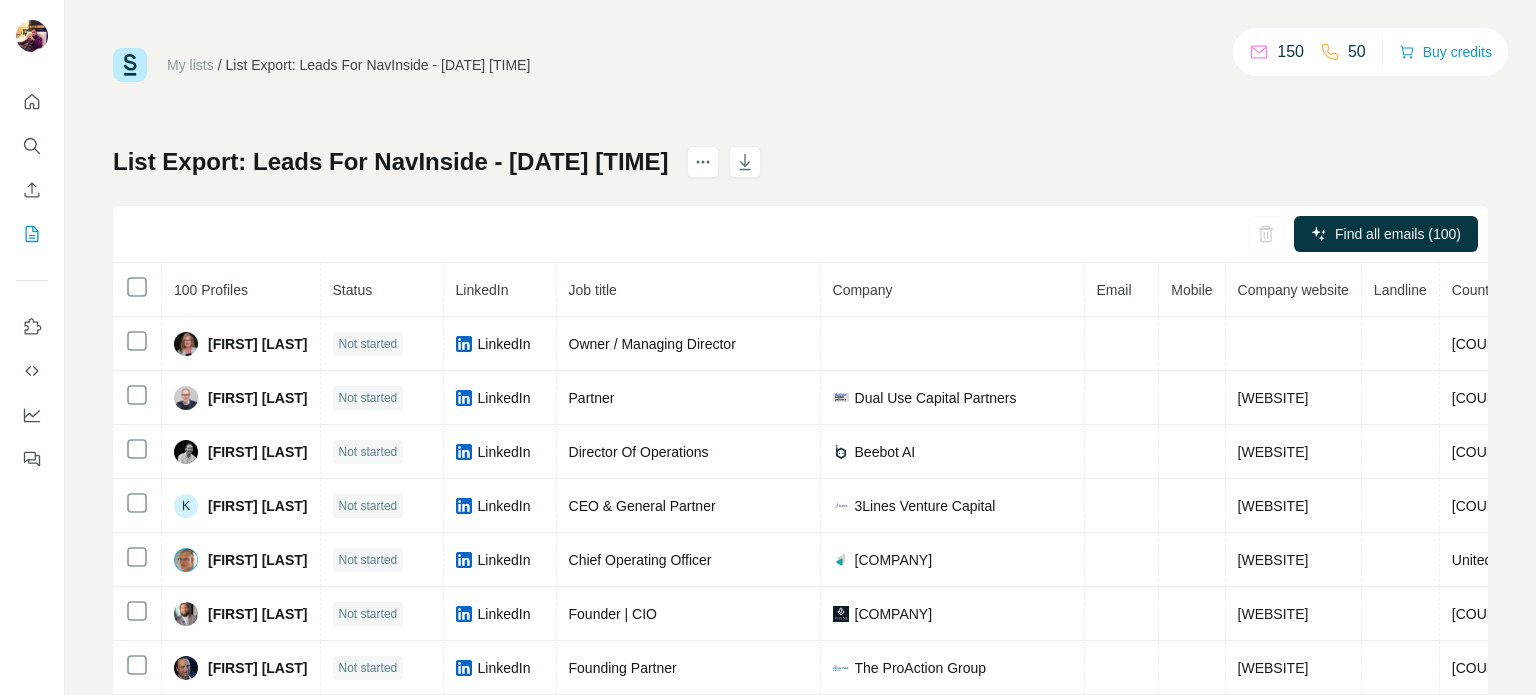 scroll, scrollTop: 0, scrollLeft: 0, axis: both 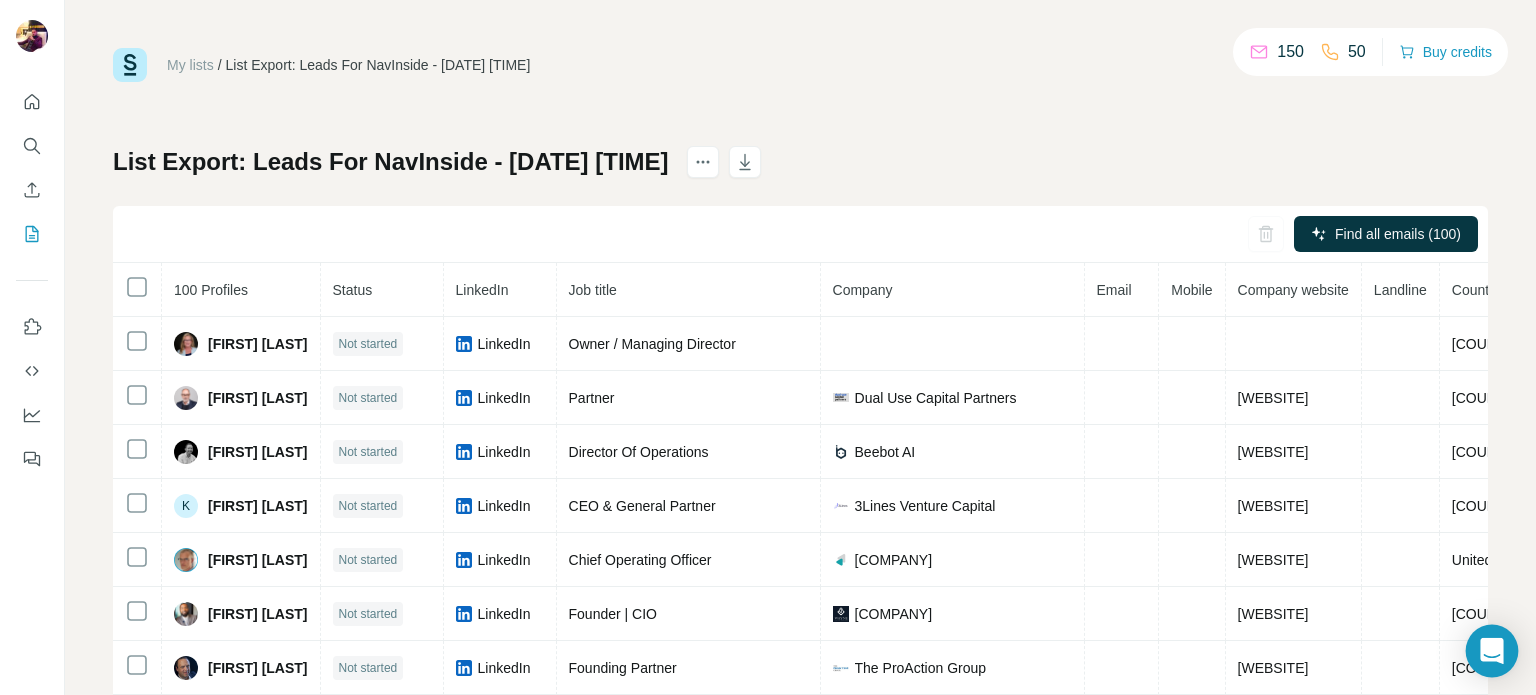 click at bounding box center (1492, 651) 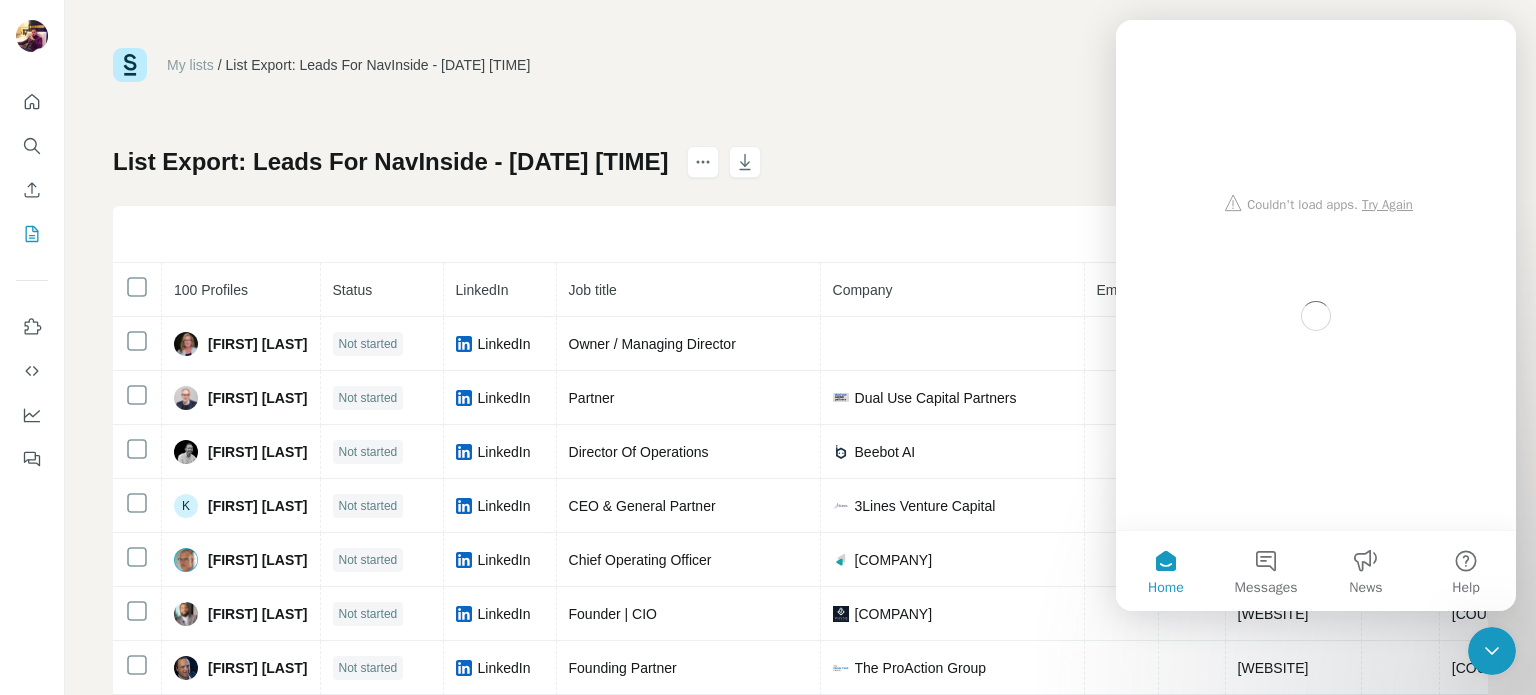 scroll, scrollTop: 0, scrollLeft: 0, axis: both 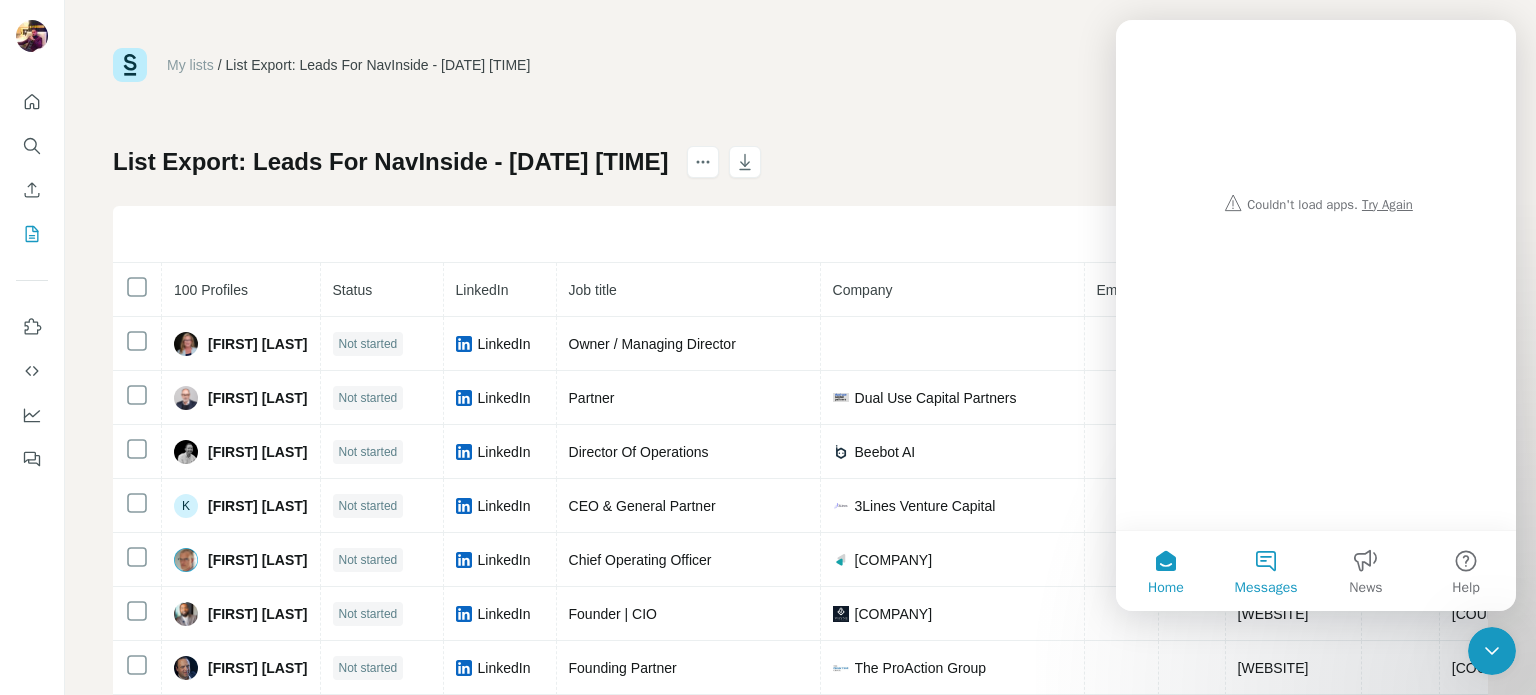 click on "Messages" at bounding box center [1266, 571] 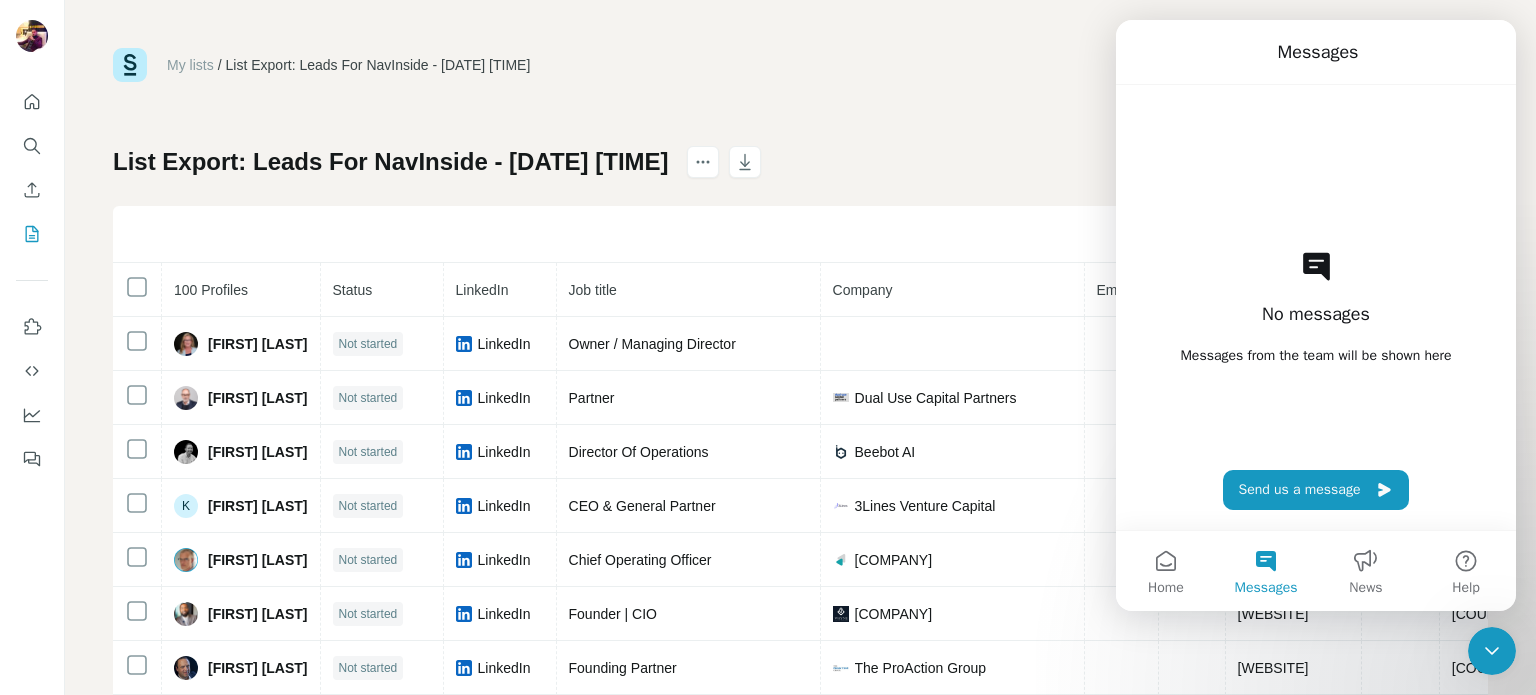 click on "My lists / List Export: Leads For NavInside - 13/07/2025 23:37 150 50 Buy credits List Export: Leads For NavInside - 13/07/2025 23:37 Find all emails (100) 100 Profiles Status LinkedIn Job title Company Email Mobile Company website Landline Country Wendy Buxton Not started LinkedIn Owner / Managing Director United States Timo Kakkola Not started LinkedIn Partner Dual Use Capital Partners dualusepartners.com Finland John Guilfoyle Not started LinkedIn Director Of Operations Beebot AI beebotai.com United Kingdom K Krishna Kunapuli Not started LinkedIn CEO & General Partner 3Lines Venture Capital 3lines.vc United States Phillip D Meyer Not started LinkedIn Chief Operating Officer Revonence Technologies International revonence.com United Arab Emirates Keith Smith Not started LinkedIn Founder | CIO Wayne Capital Partners waynecapitalpartners.com United States Tim Van Mieghem Not started LinkedIn Founding Partner The ProAction Group proactiongroup.com United States Aaron Taylor Email found LinkedIn Partner LinkedIn" at bounding box center (800, 419) 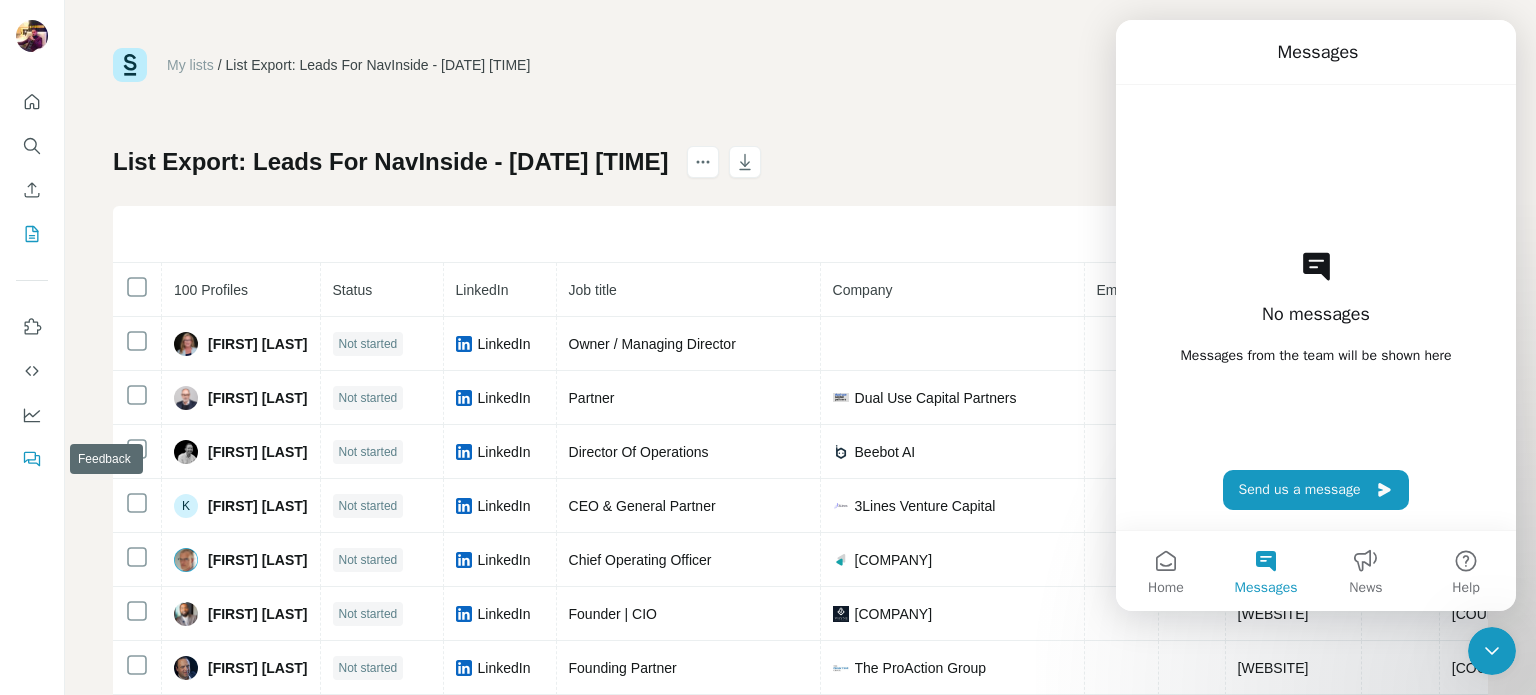 click 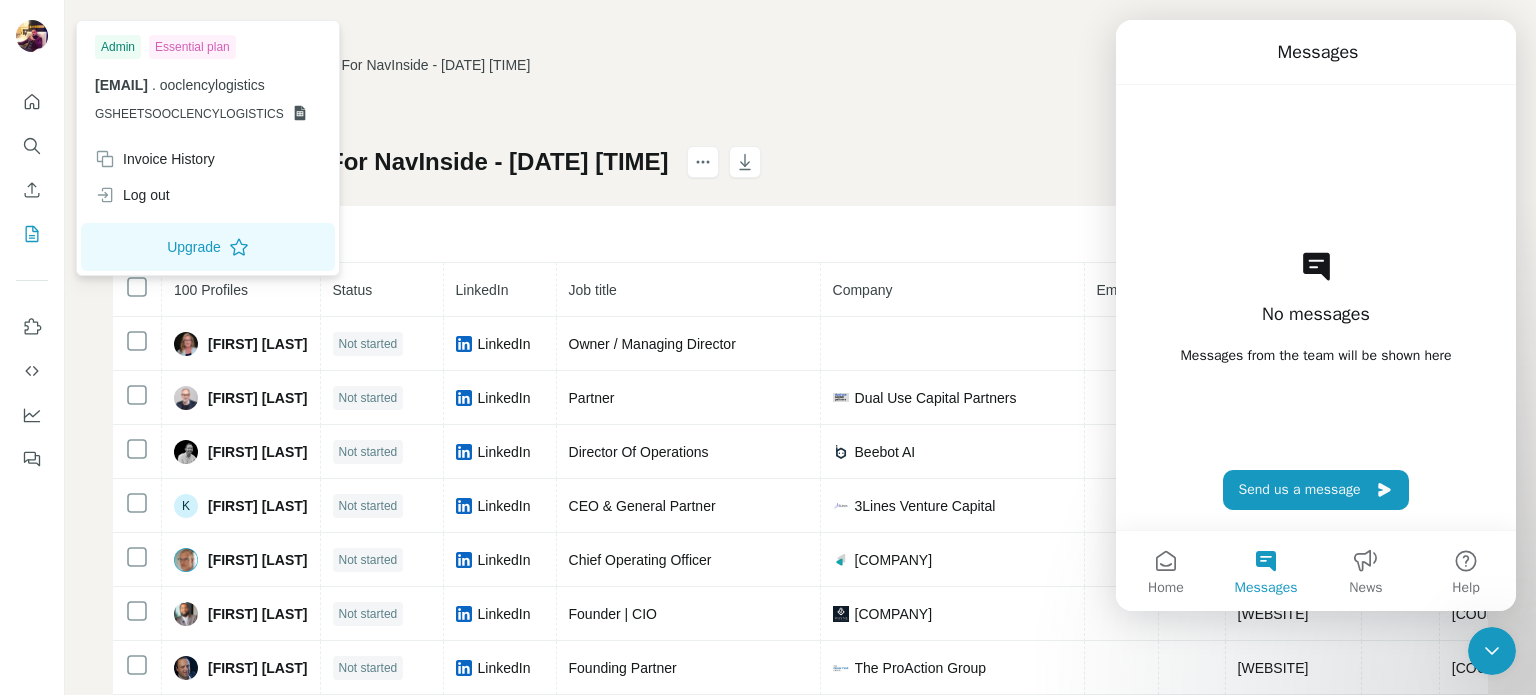 click at bounding box center [32, 36] 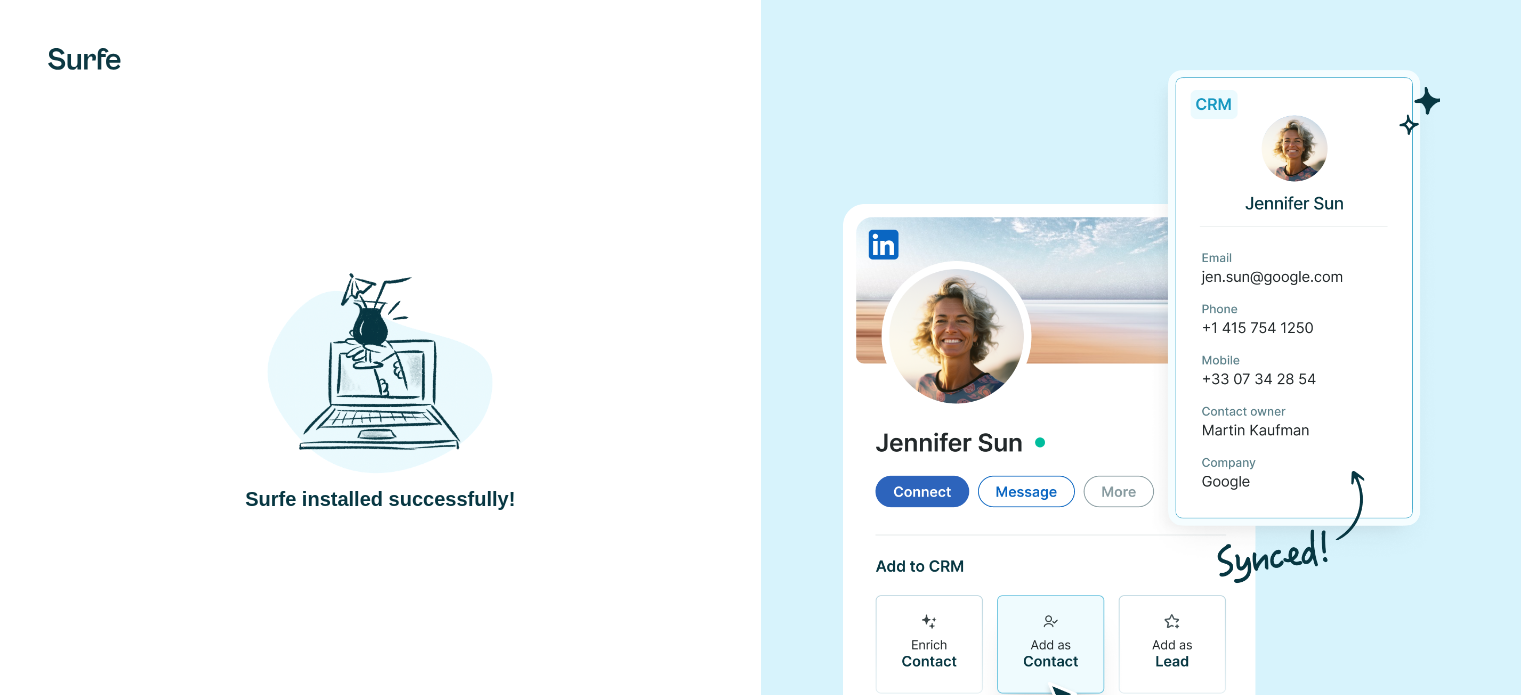 scroll, scrollTop: 0, scrollLeft: 0, axis: both 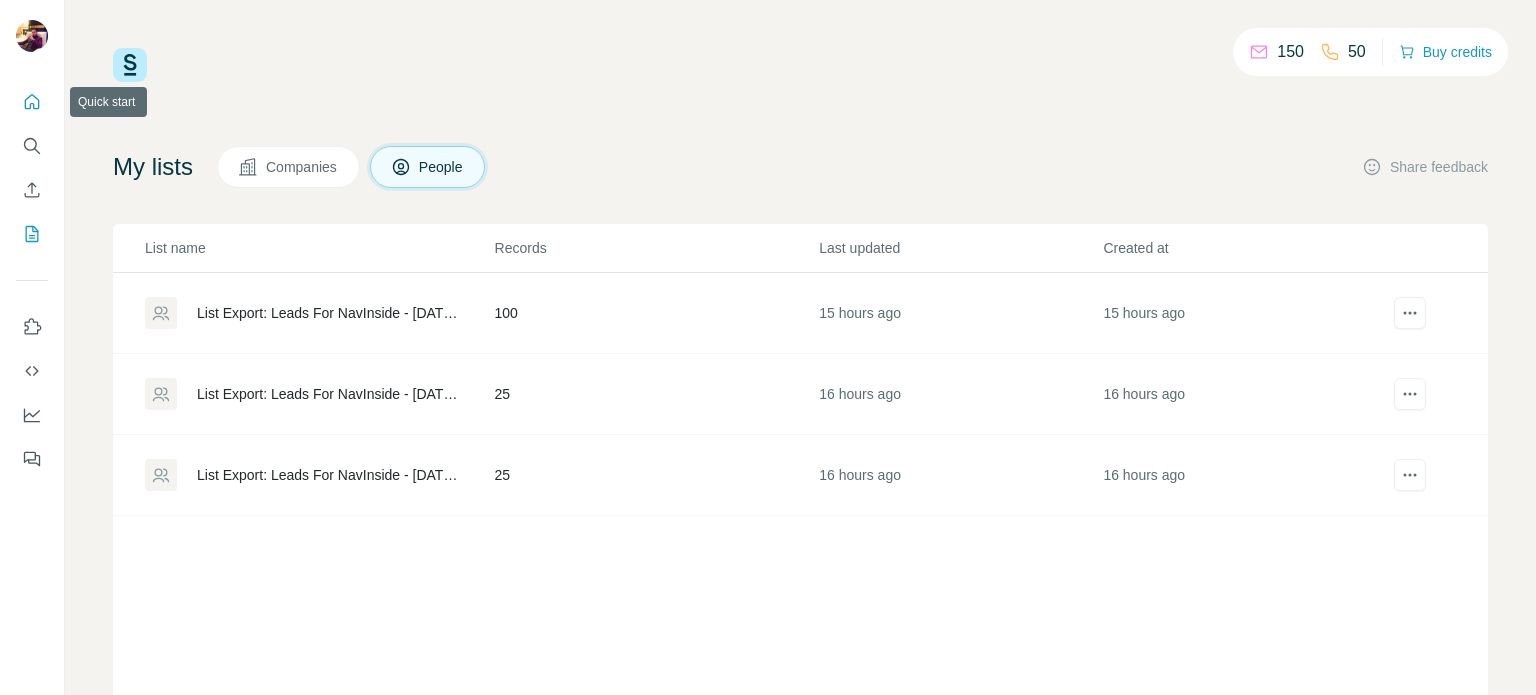 click at bounding box center (32, 102) 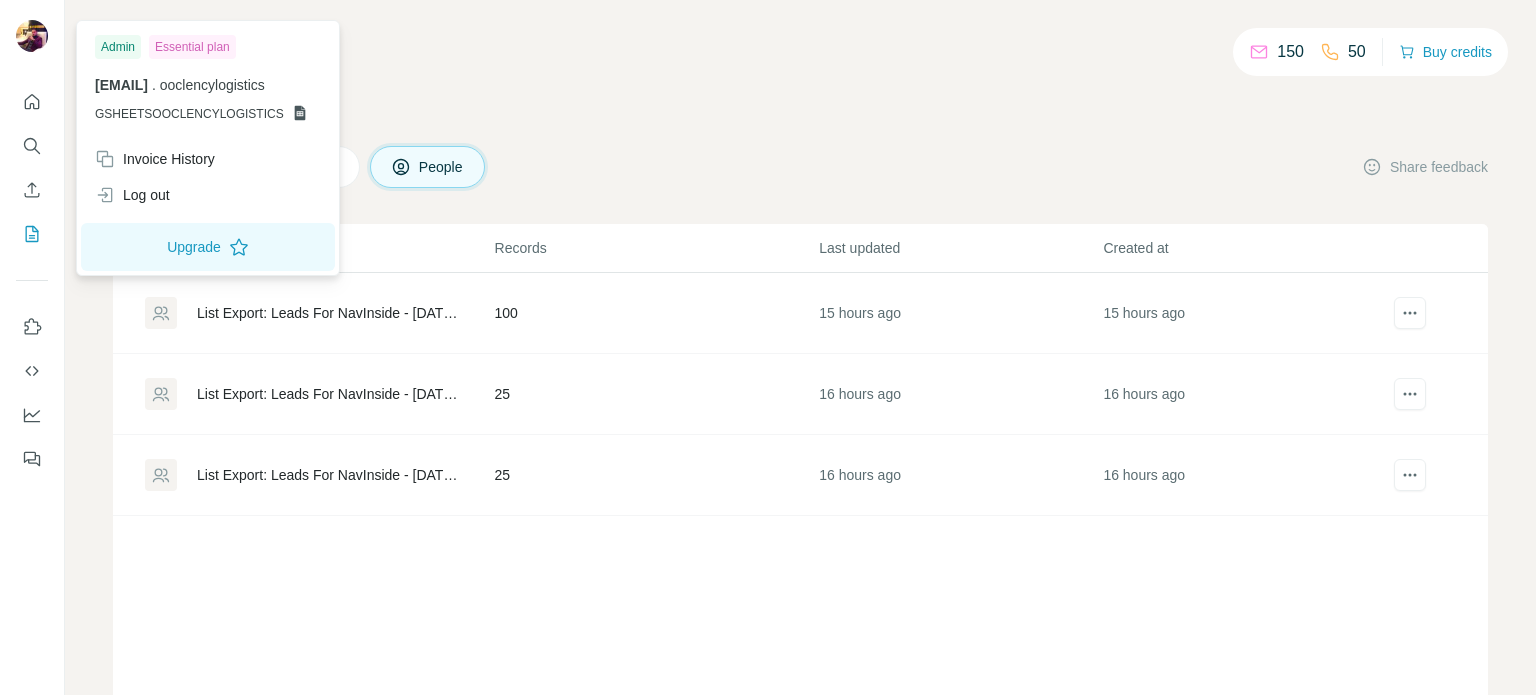 click at bounding box center (32, 36) 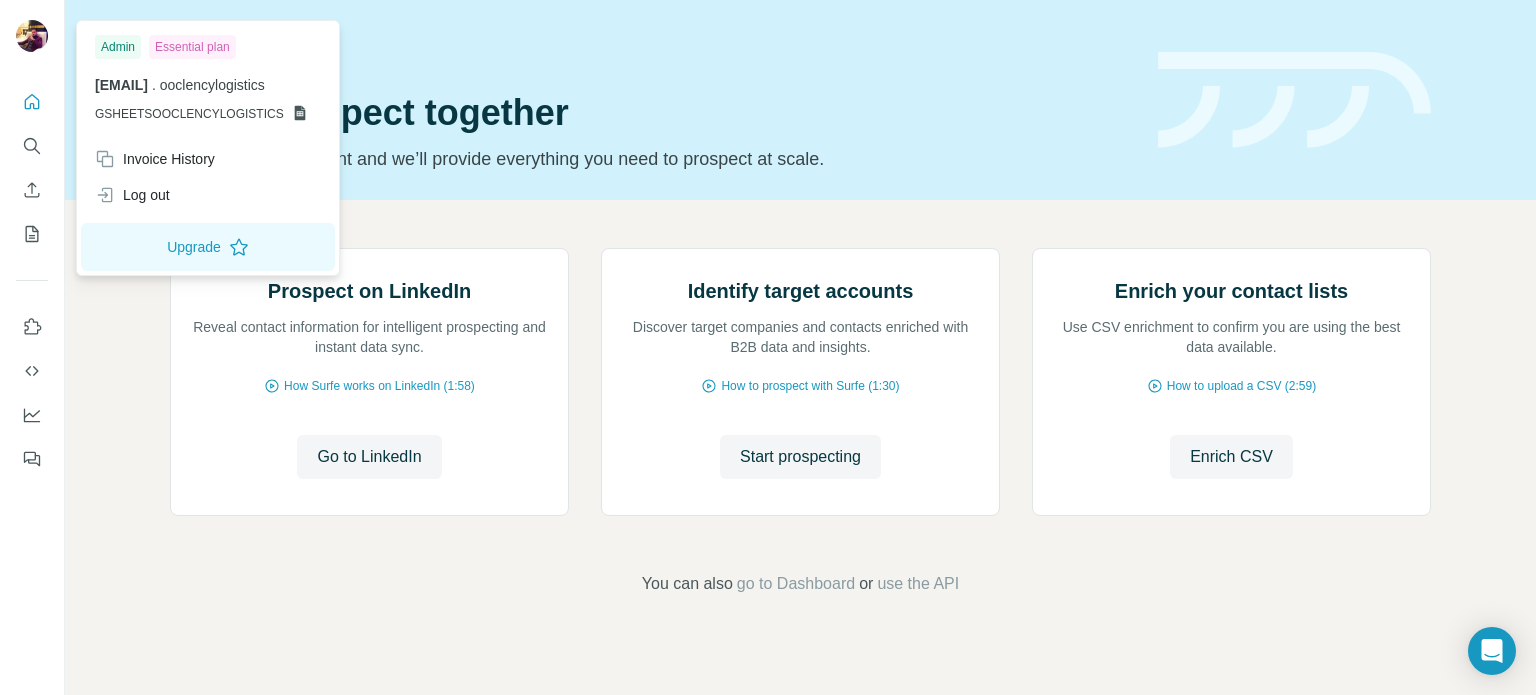 click on "Let’s prospect together" at bounding box center (652, 113) 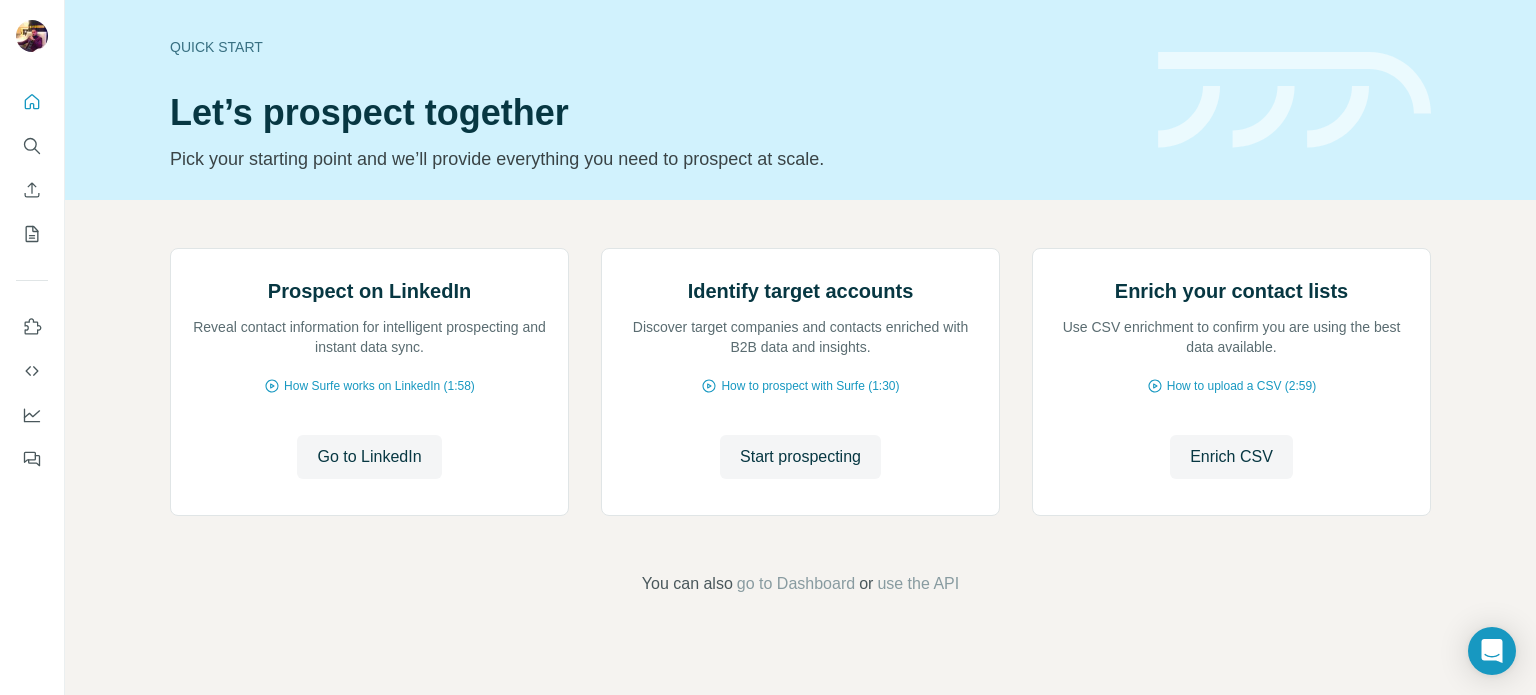 click on "Let’s prospect together" at bounding box center [652, 113] 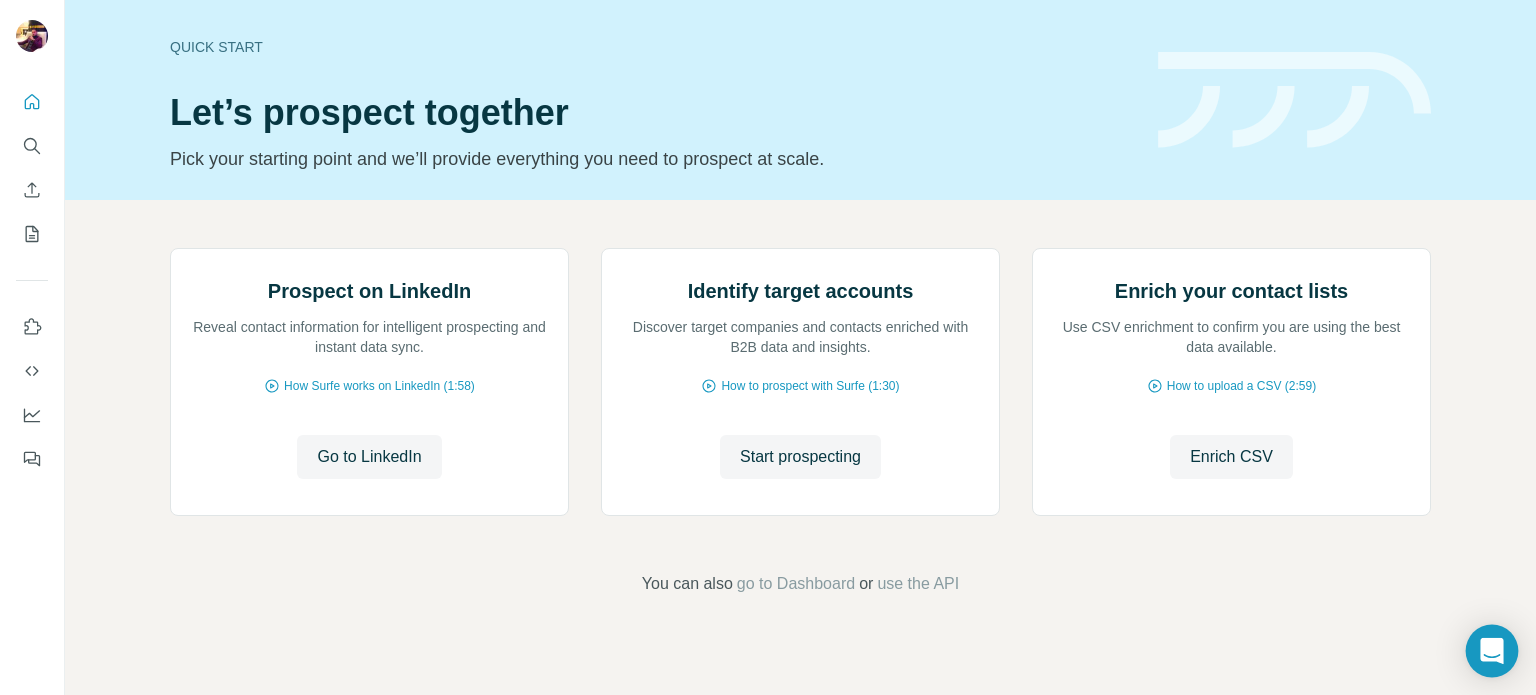 click 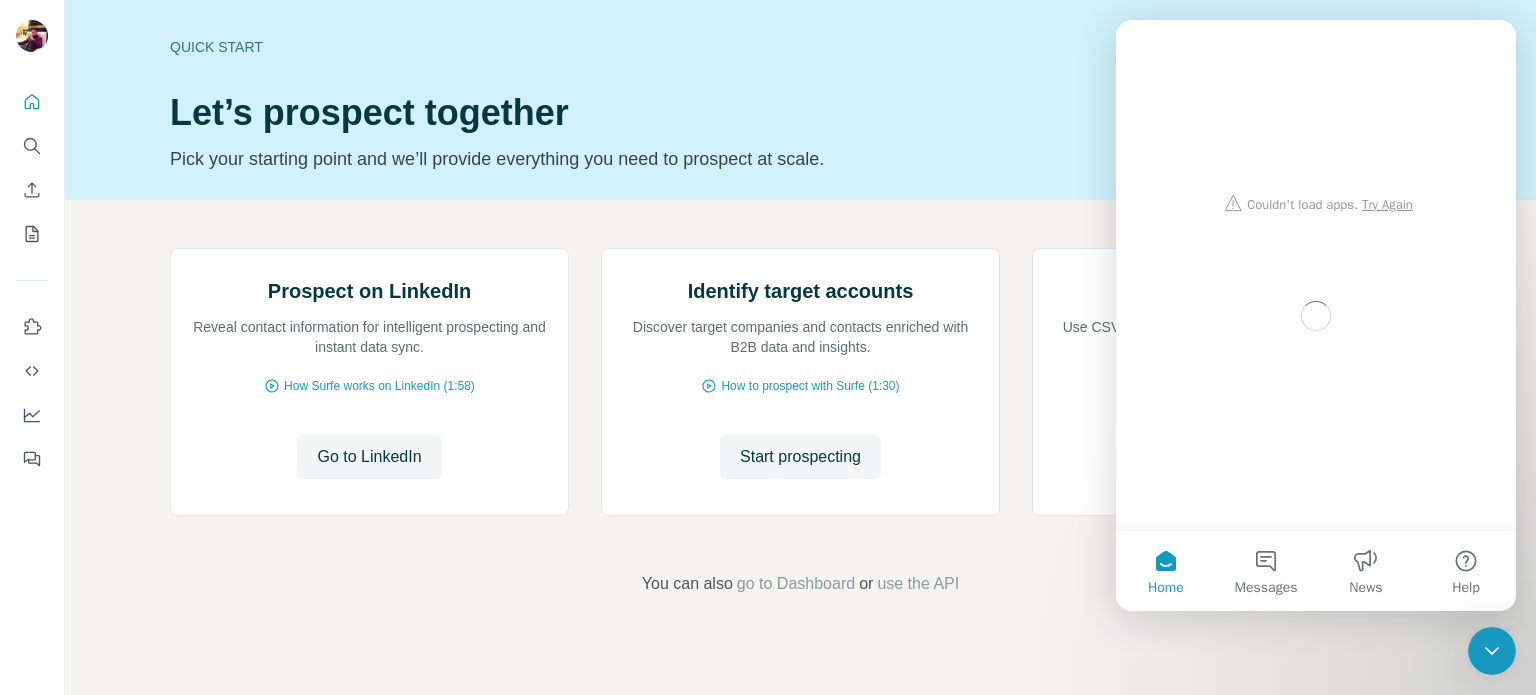 scroll, scrollTop: 0, scrollLeft: 0, axis: both 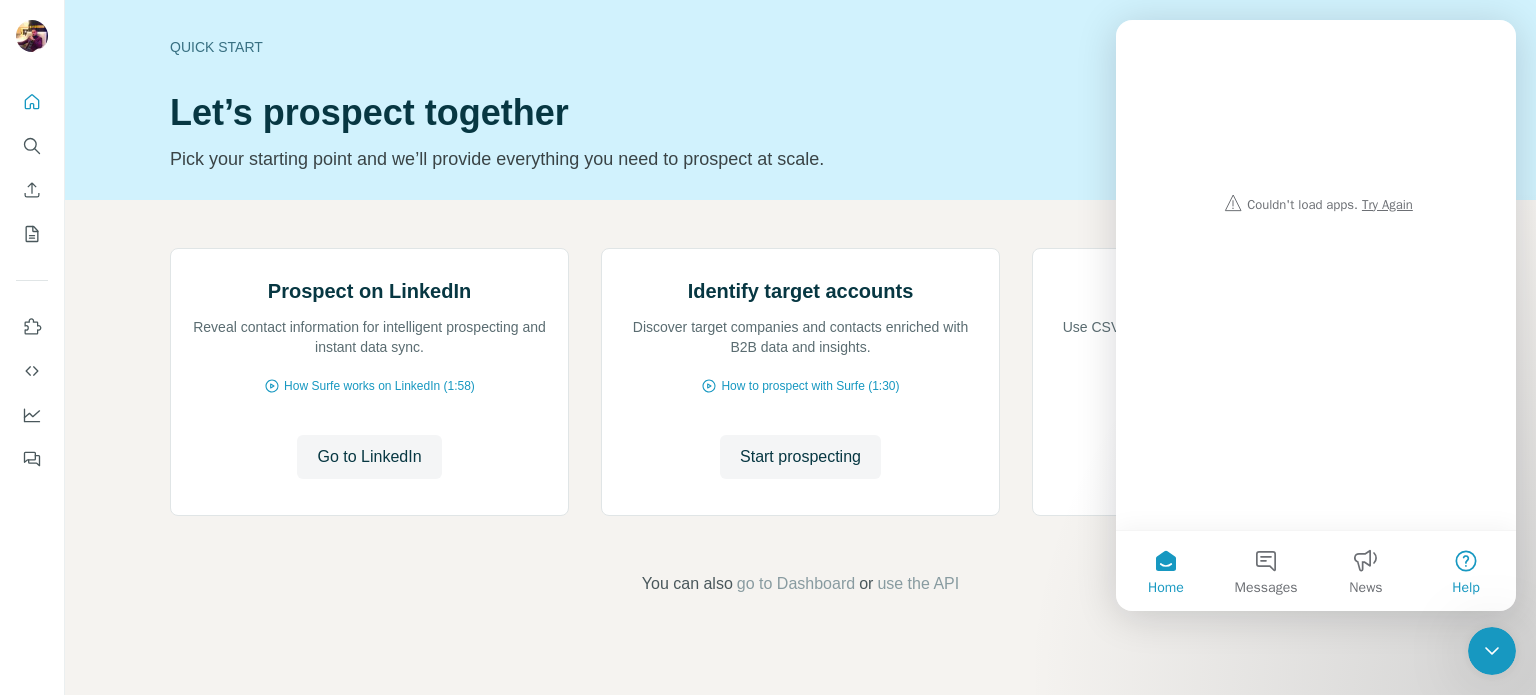 click on "Help" at bounding box center (1466, 571) 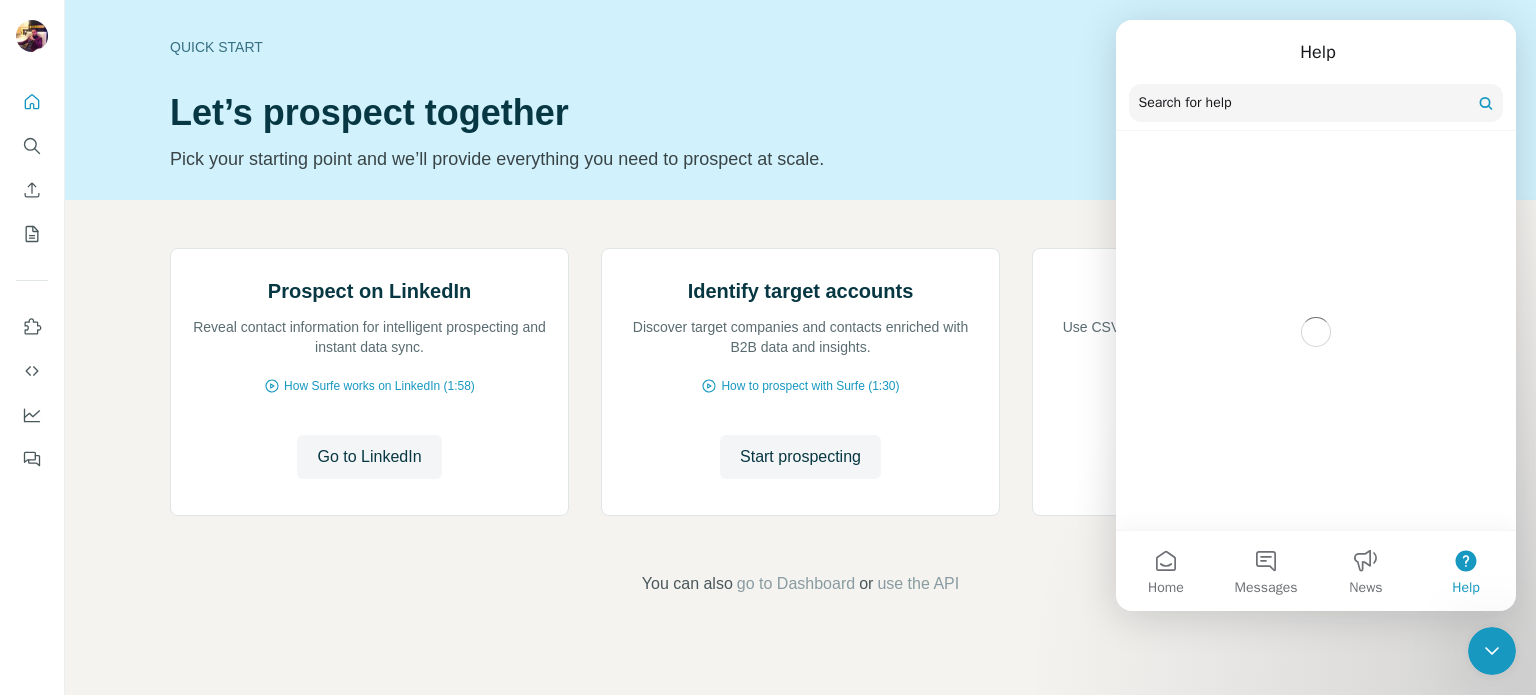 click on "Prospect on LinkedIn Reveal contact information for intelligent prospecting and instant data sync. How Surfe works on LinkedIn (1:58) Go to LinkedIn Go to LinkedIn Identify target accounts Discover target companies and contacts enriched with B2B data and insights. How to prospect with Surfe (1:30) Start prospecting Start prospecting Enrich your contact lists Use CSV enrichment to confirm you are using the best data available. How to upload a CSV (2:59) Enrich CSV Enrich CSV You can also go to Dashboard or use the API" at bounding box center (800, 422) 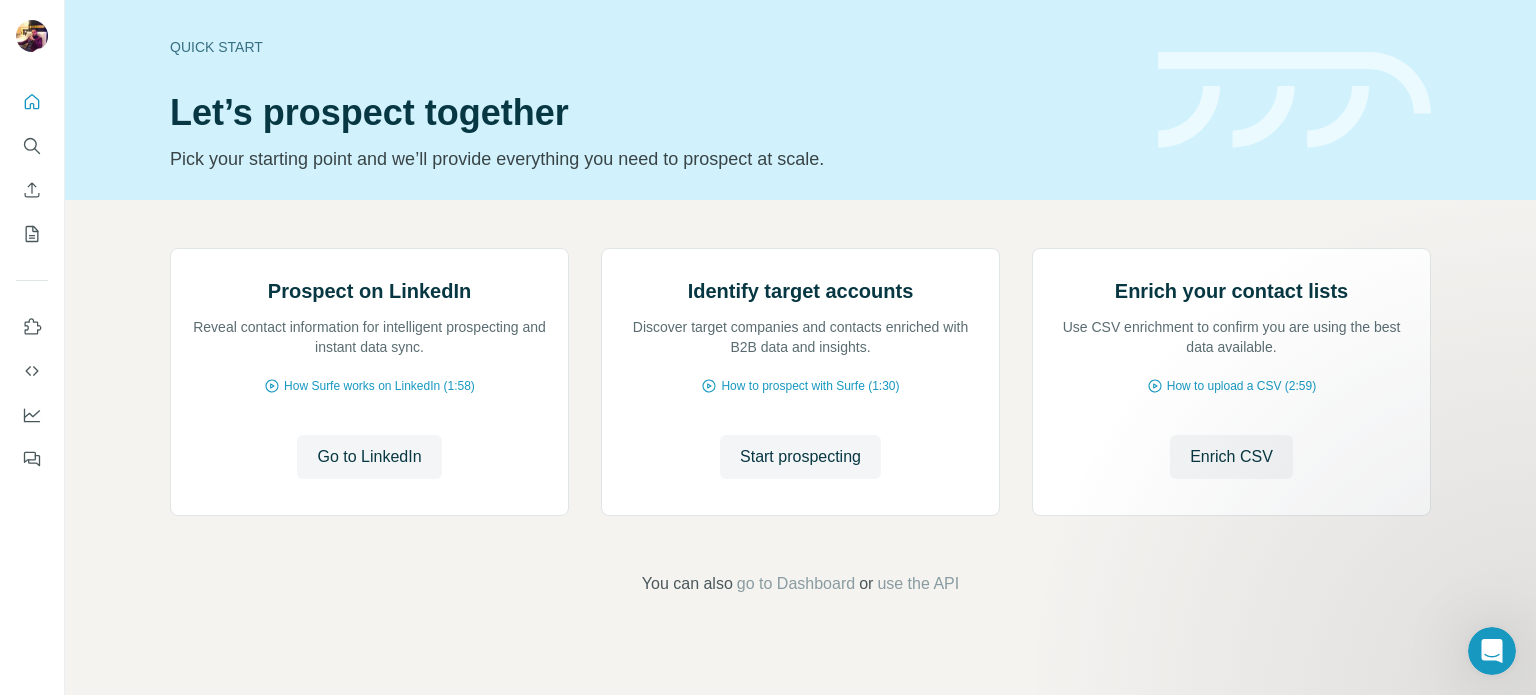 scroll, scrollTop: 0, scrollLeft: 0, axis: both 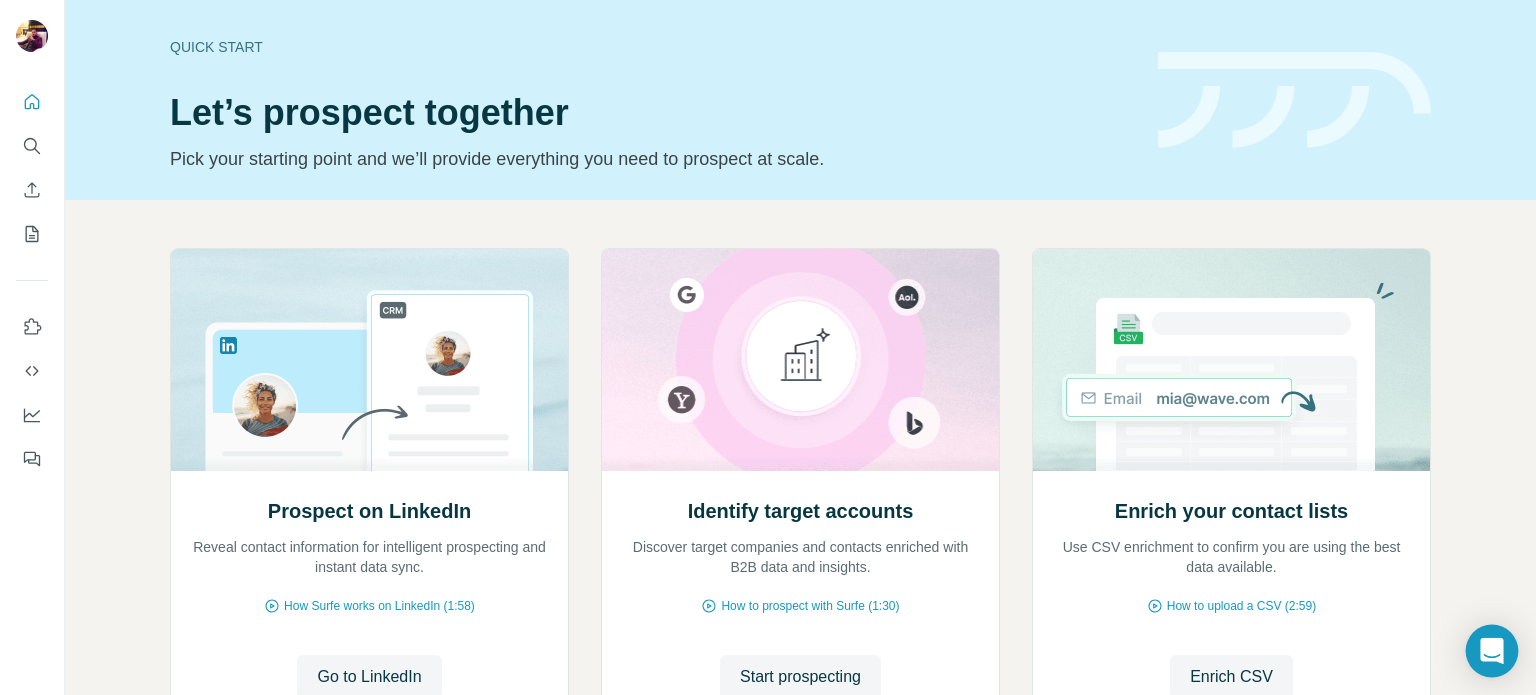 click at bounding box center (1492, 651) 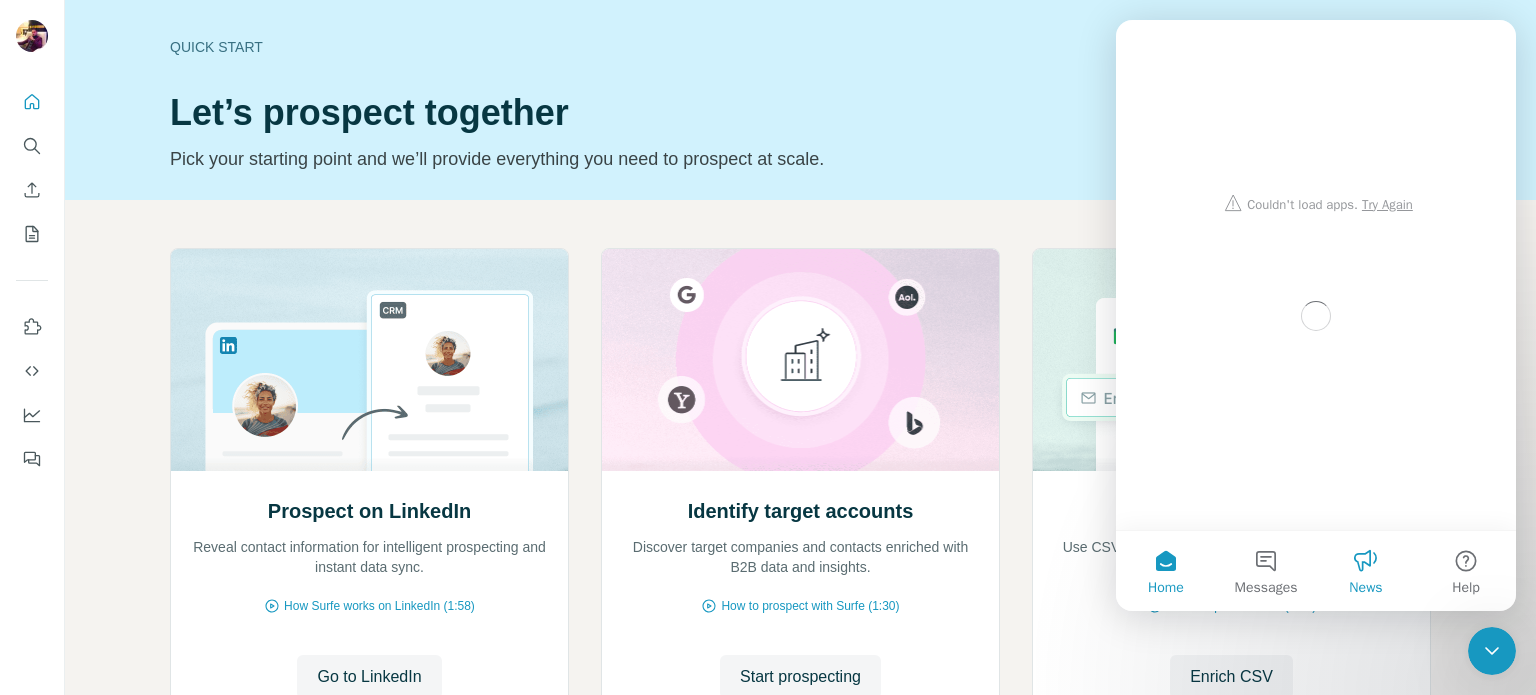 scroll, scrollTop: 0, scrollLeft: 0, axis: both 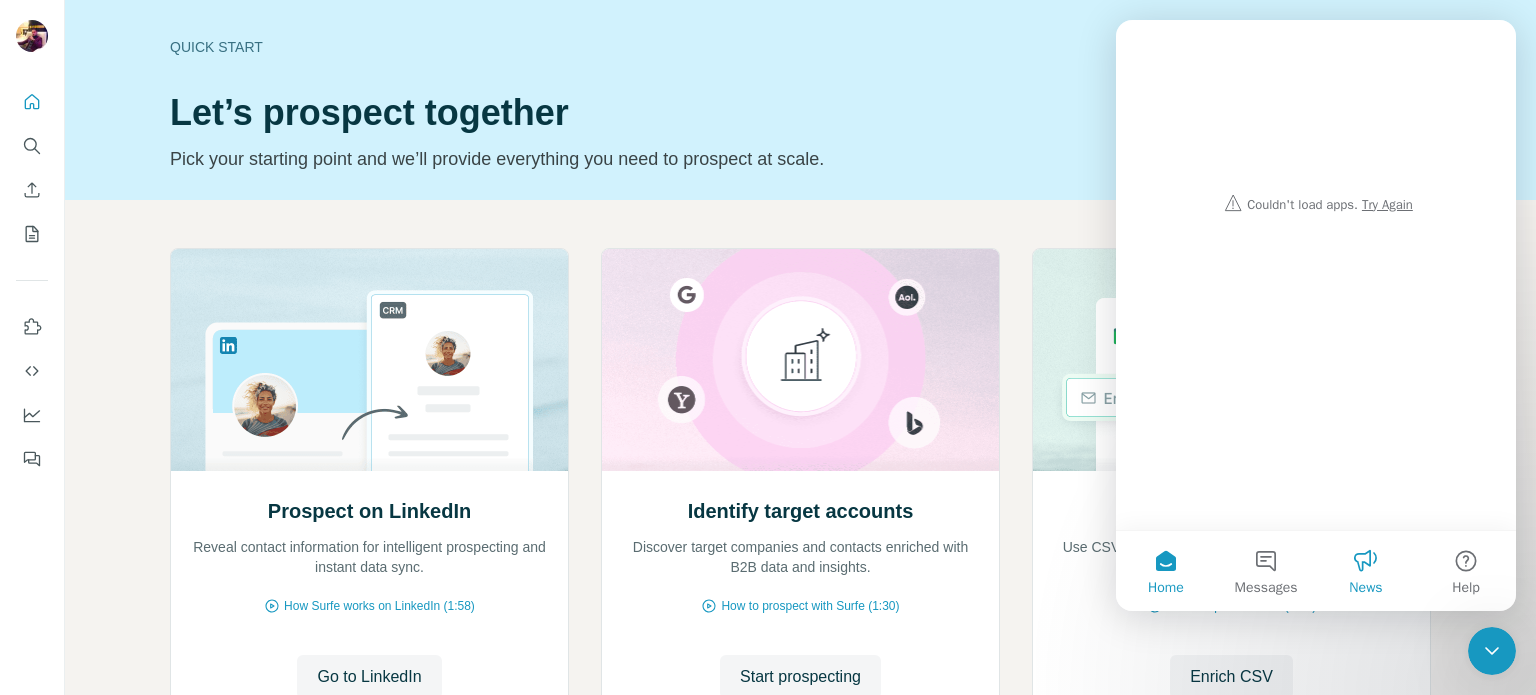 click on "News" at bounding box center [1366, 571] 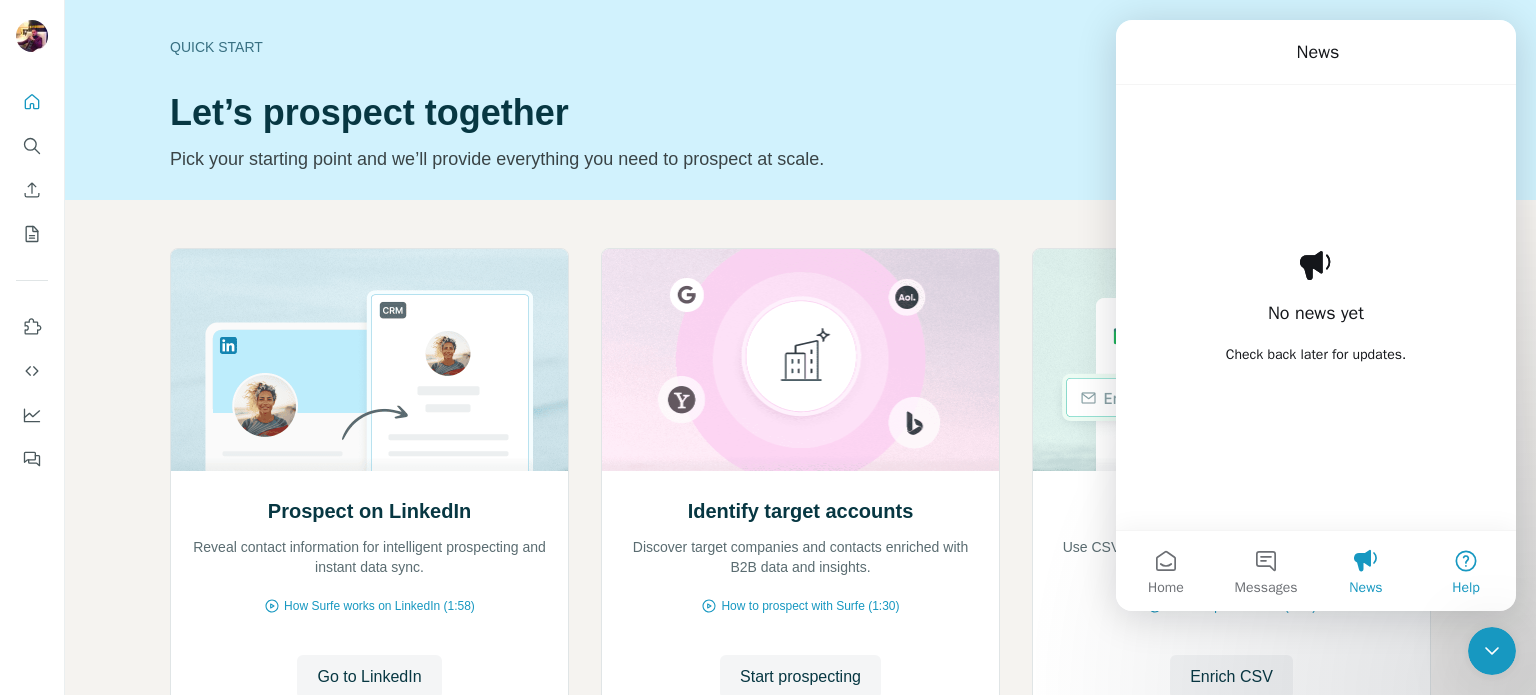 click on "Help" at bounding box center (1466, 571) 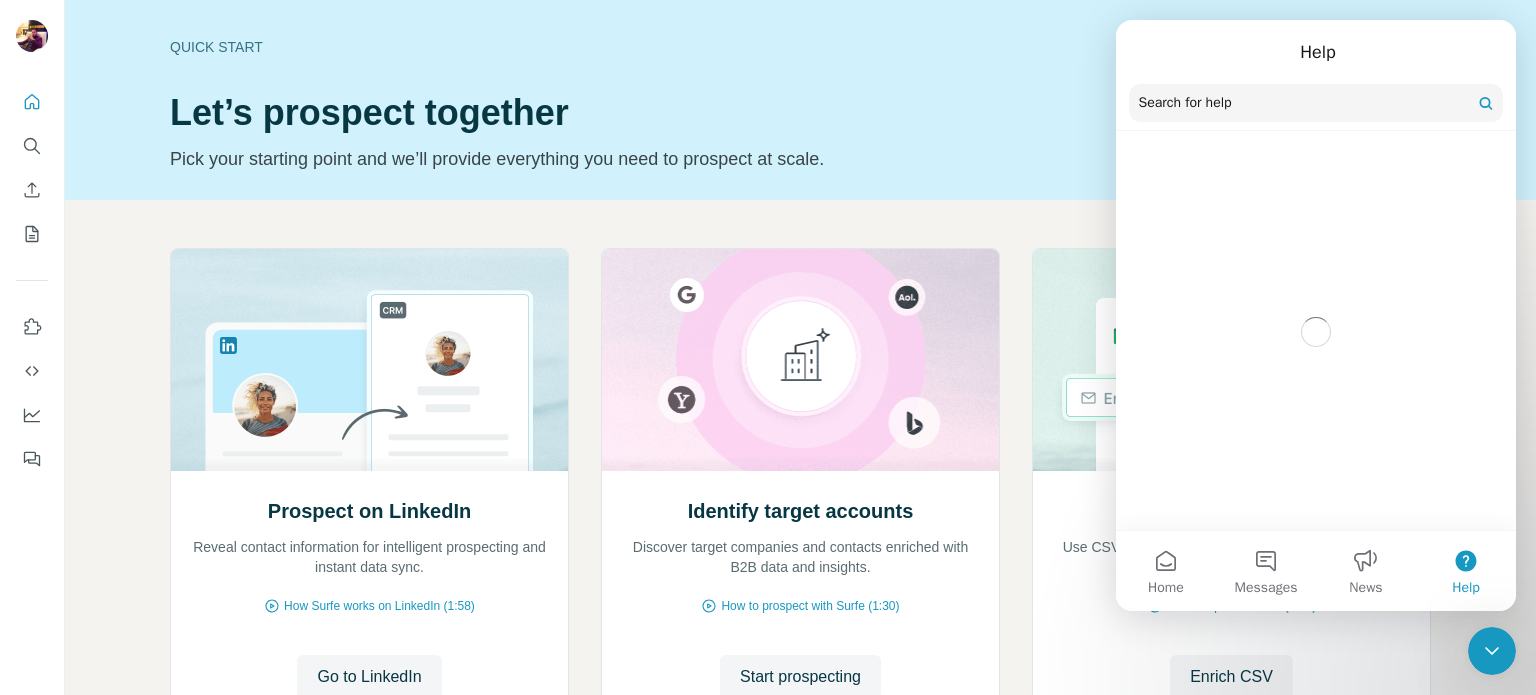 click on "Let’s prospect together" at bounding box center (652, 113) 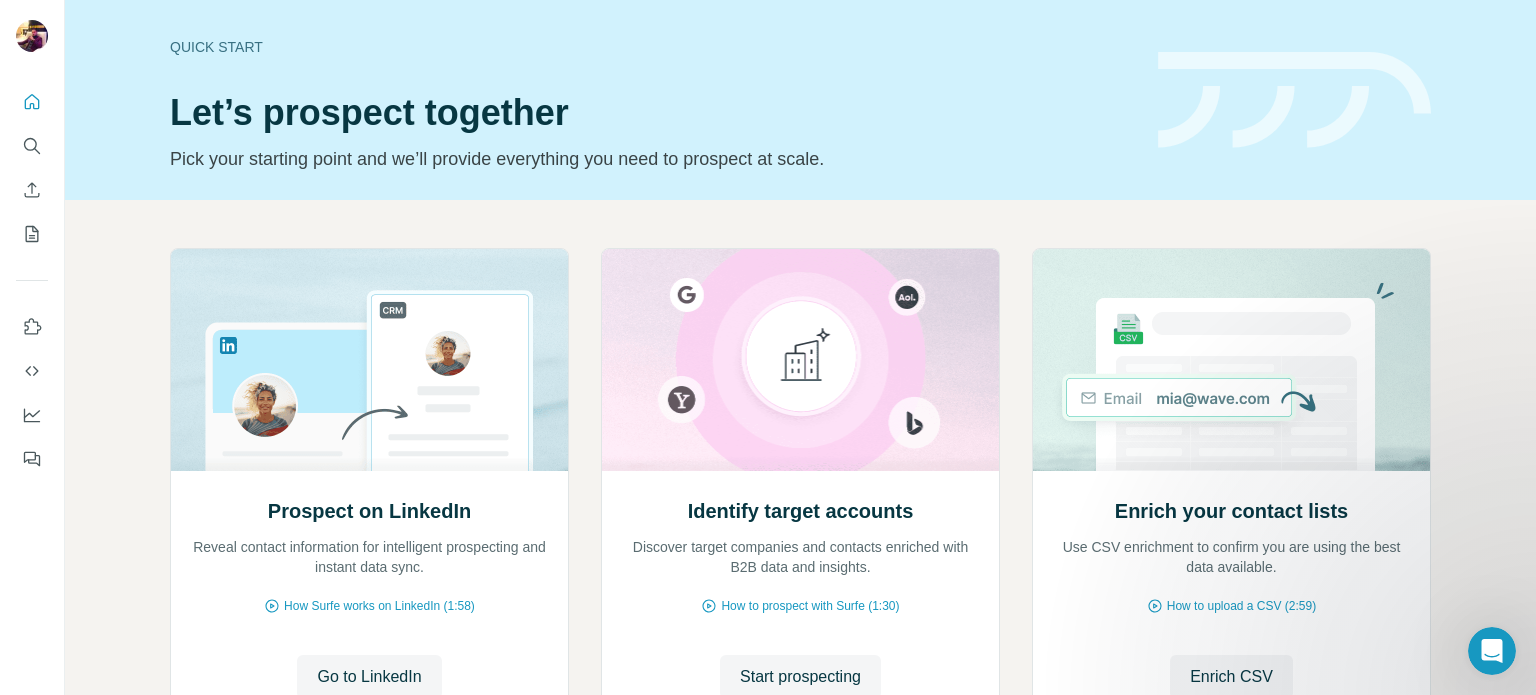 scroll, scrollTop: 0, scrollLeft: 0, axis: both 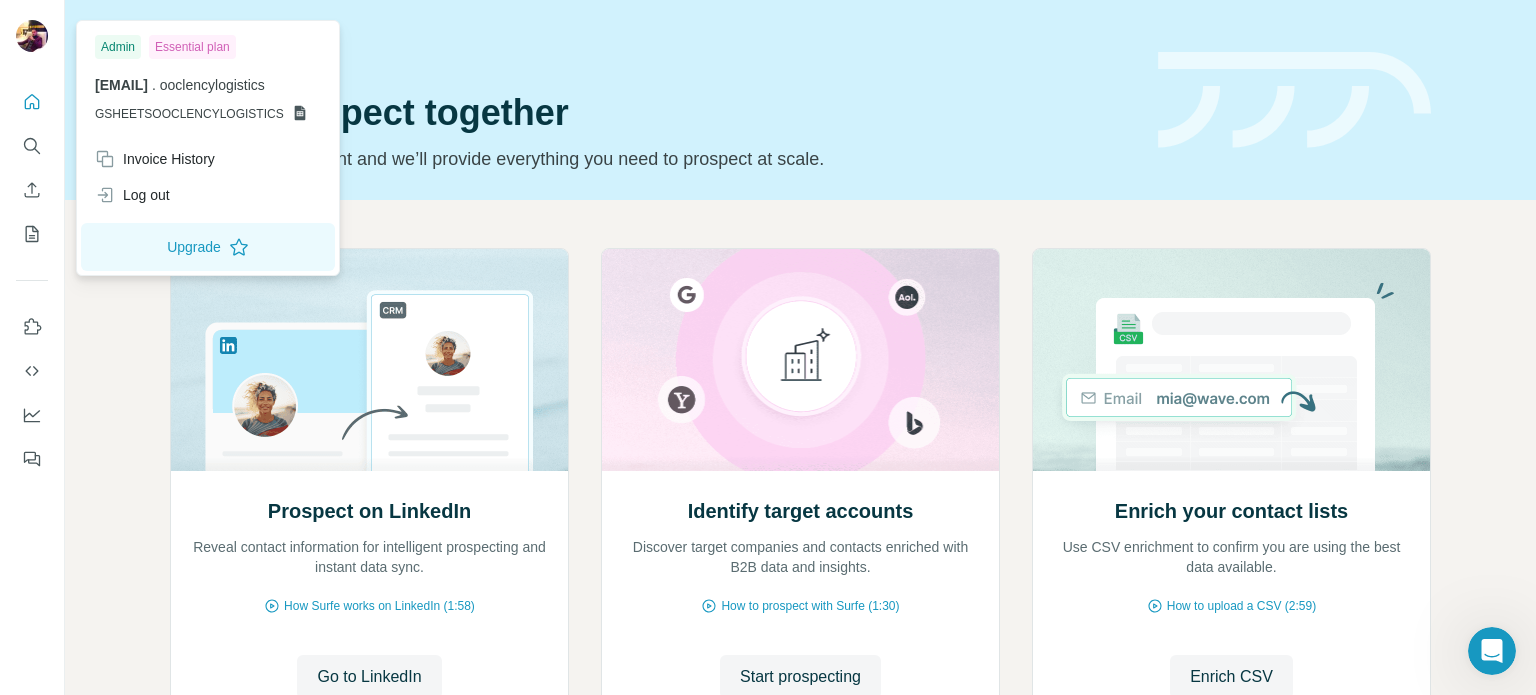 click at bounding box center [32, 36] 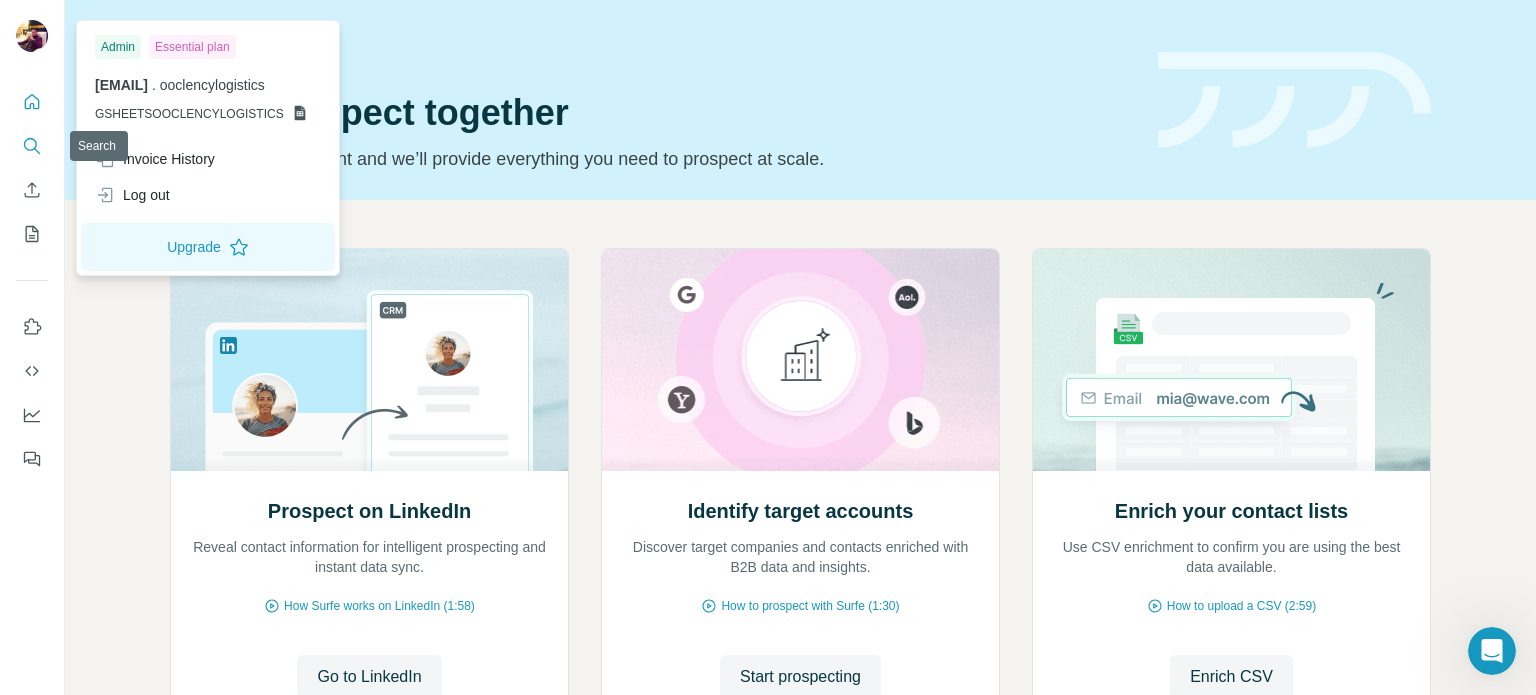 click 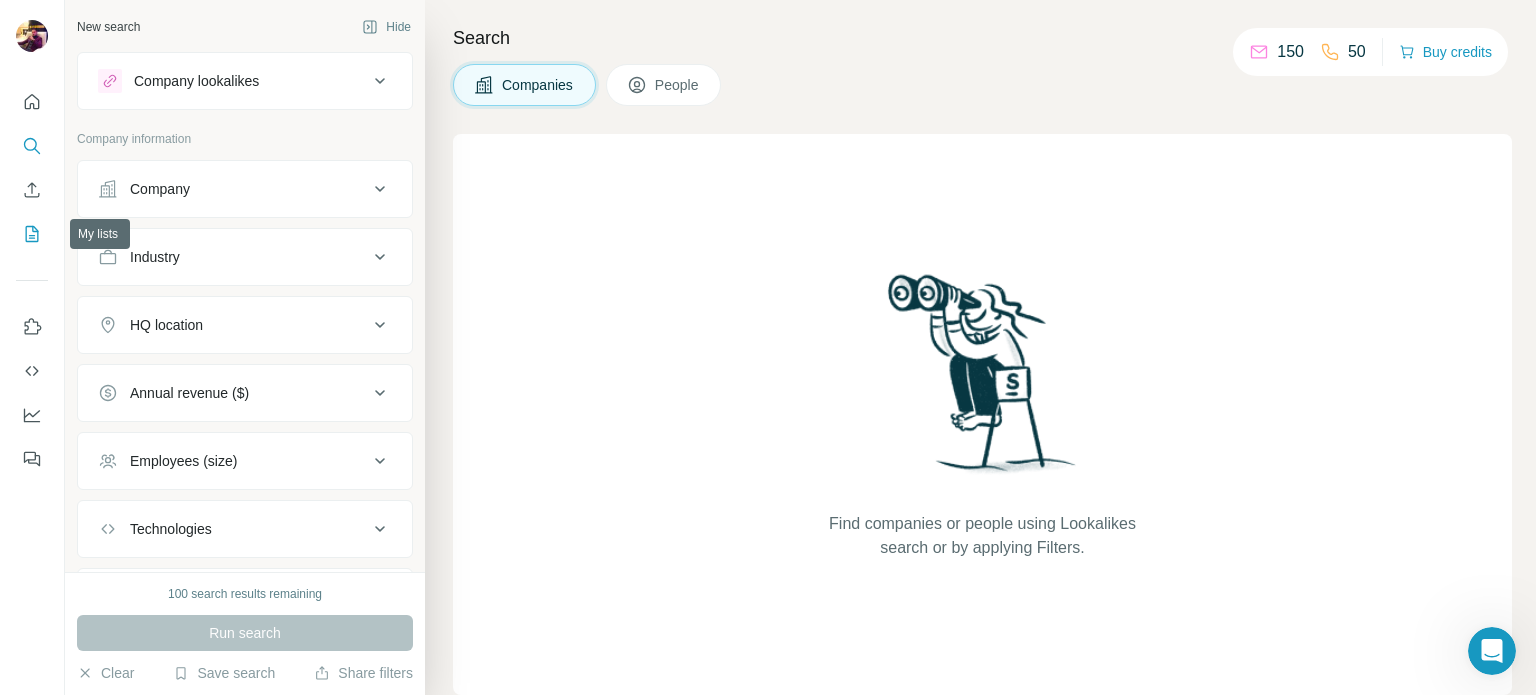 click at bounding box center [32, 234] 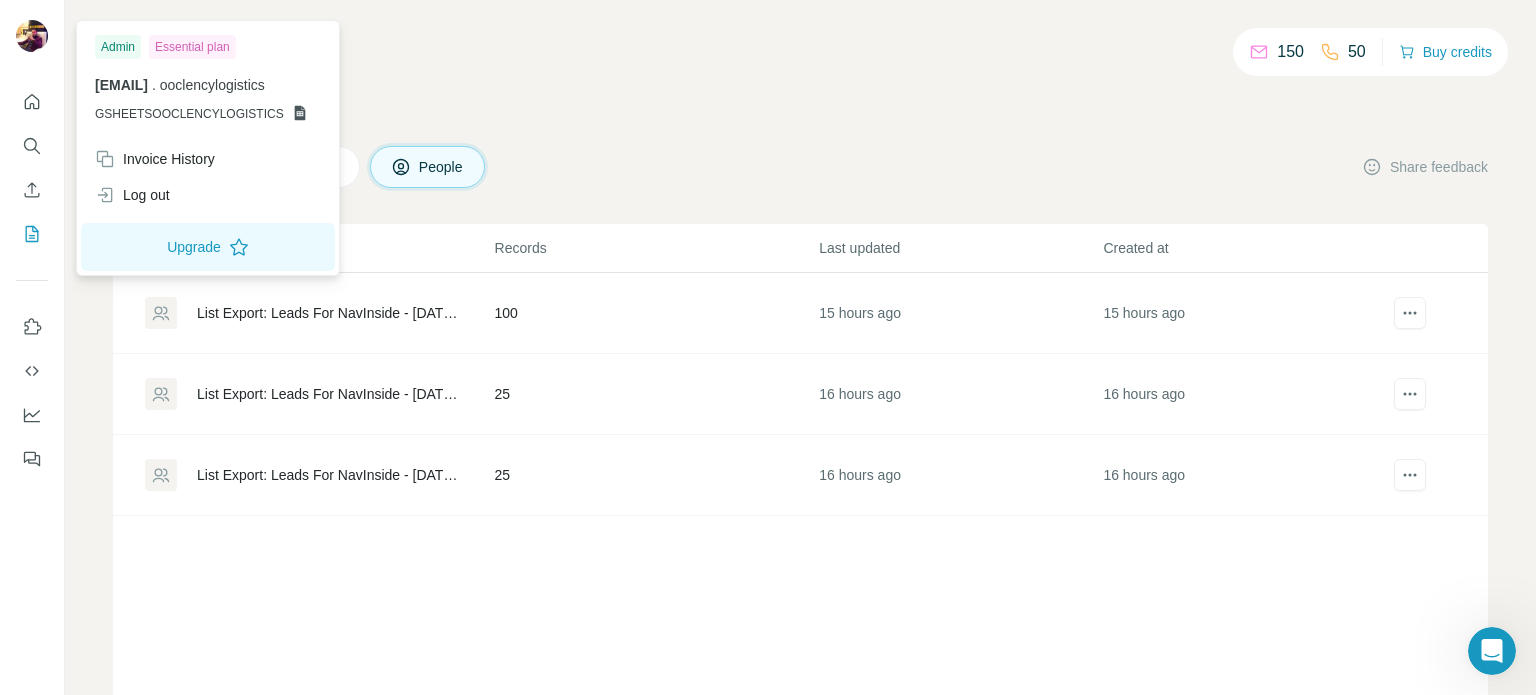 click at bounding box center [32, 36] 